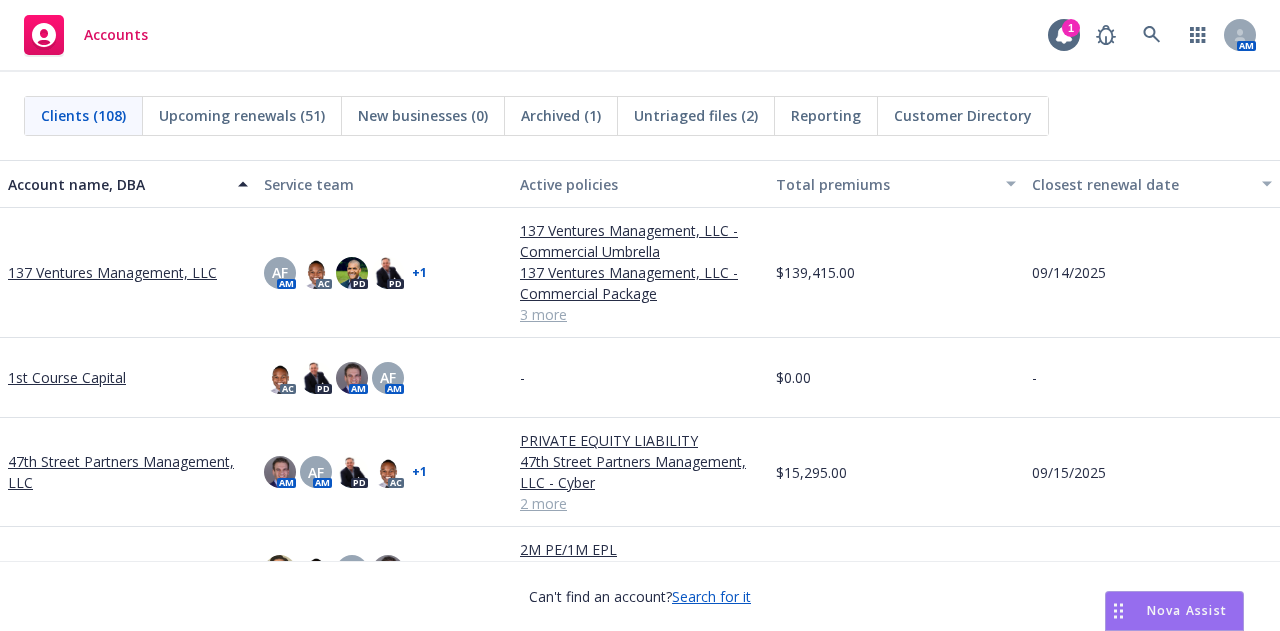 scroll, scrollTop: 0, scrollLeft: 0, axis: both 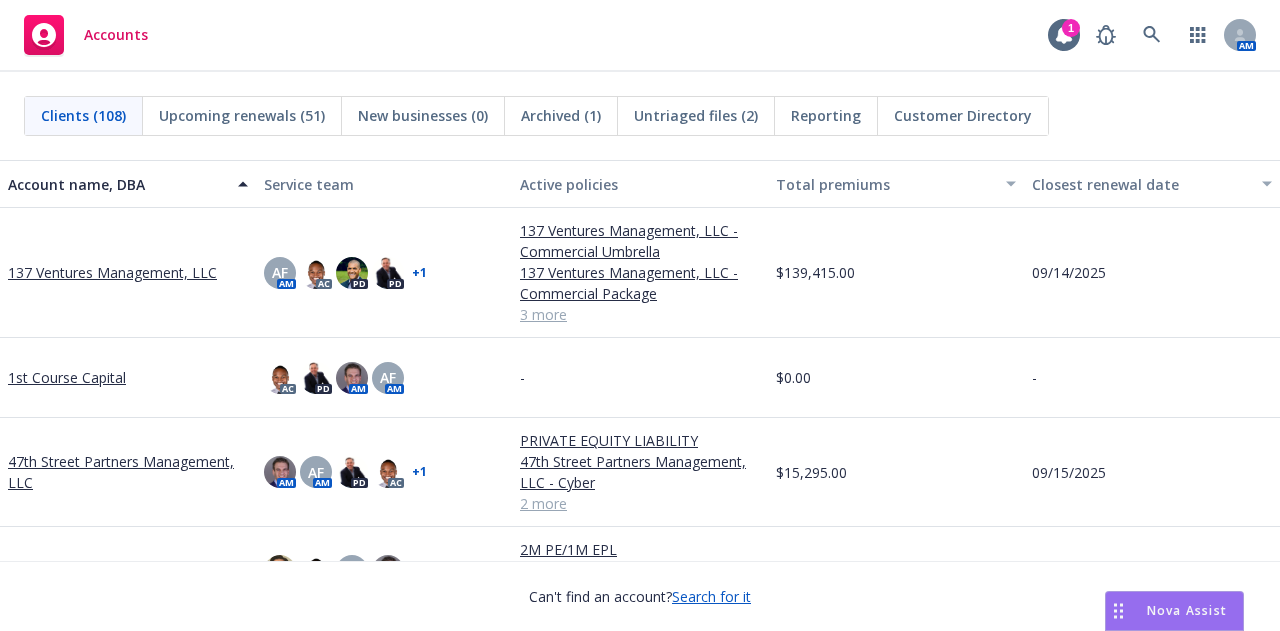 click on "Accounts 1 AM" at bounding box center (640, 36) 